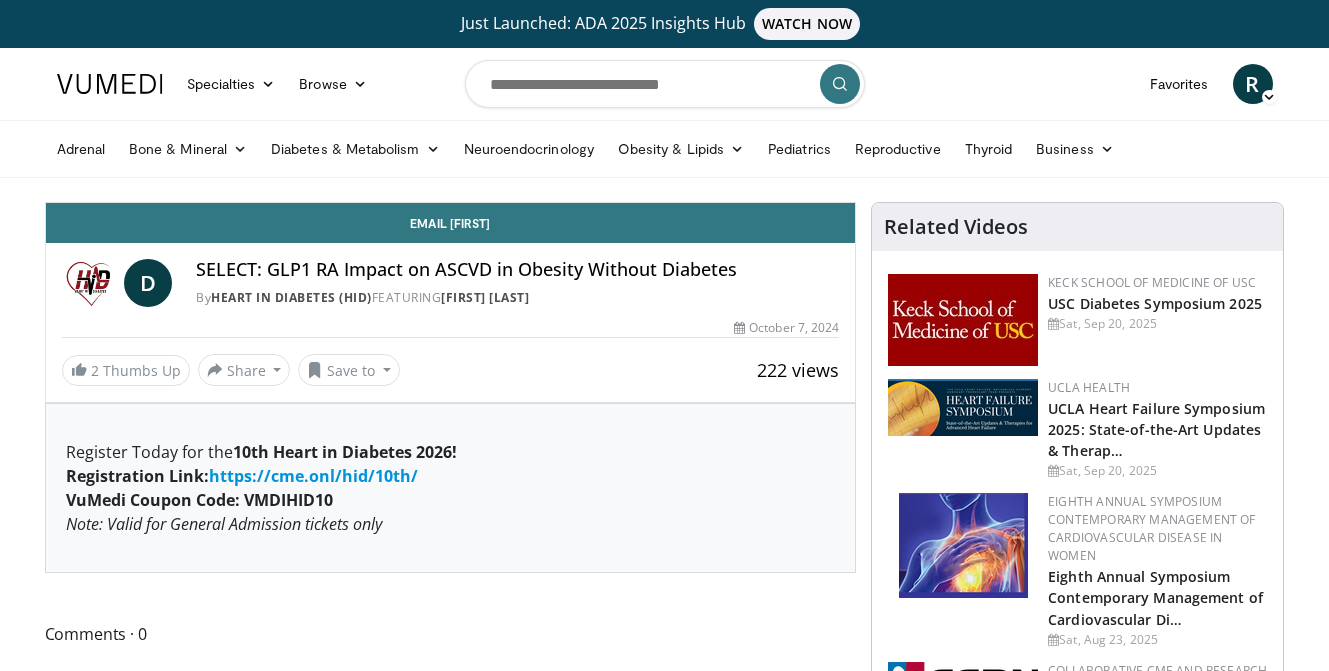 scroll, scrollTop: 0, scrollLeft: 0, axis: both 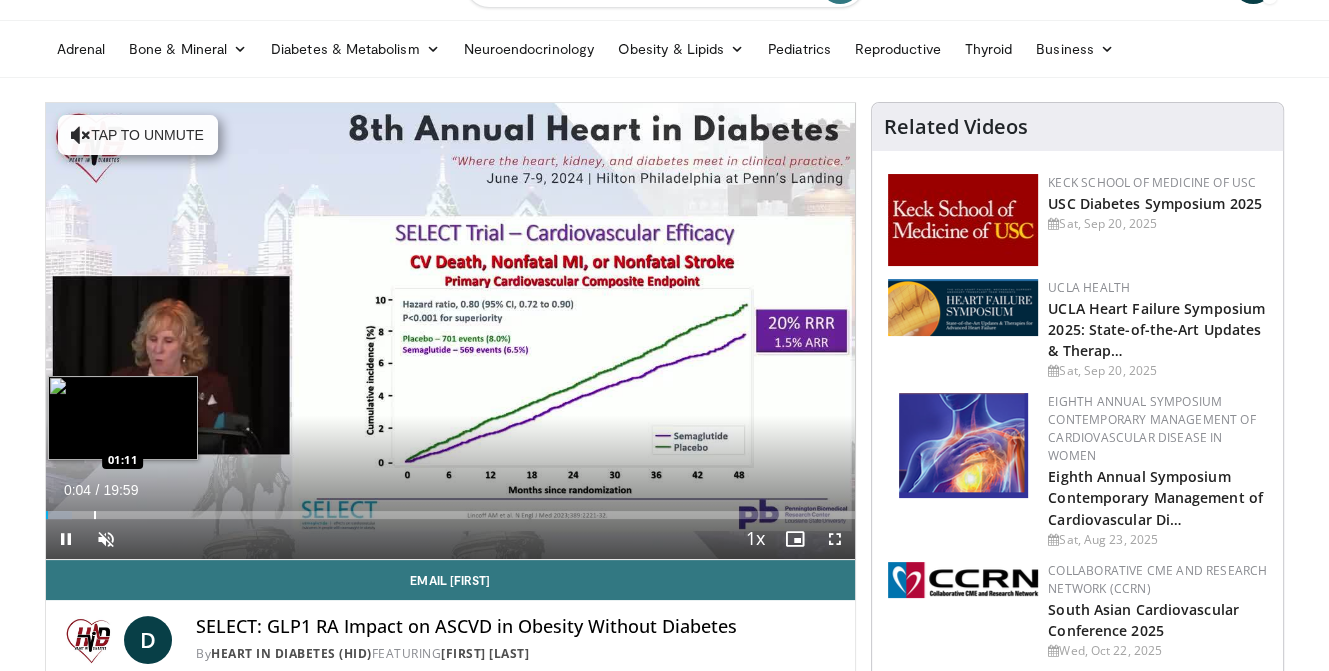 click on "Loaded :  3.30% 00:04 01:11" at bounding box center (451, 509) 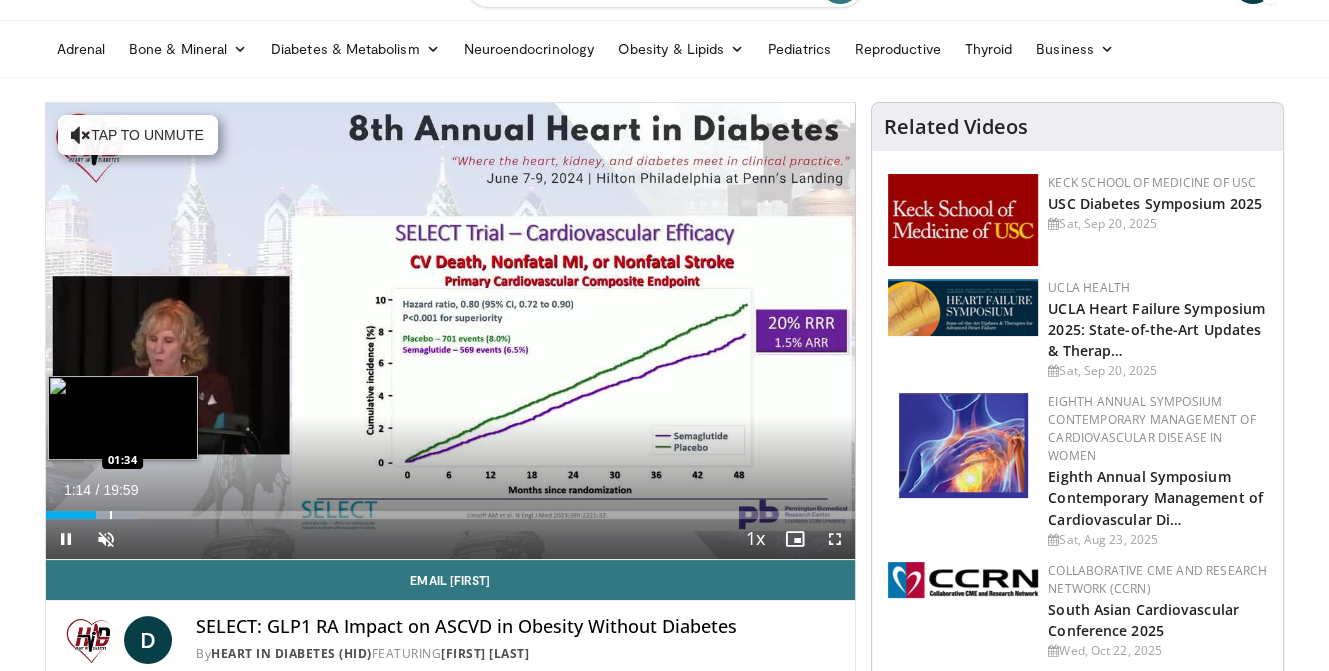 click on "Loaded :  11.58% 01:14 01:34" at bounding box center (451, 515) 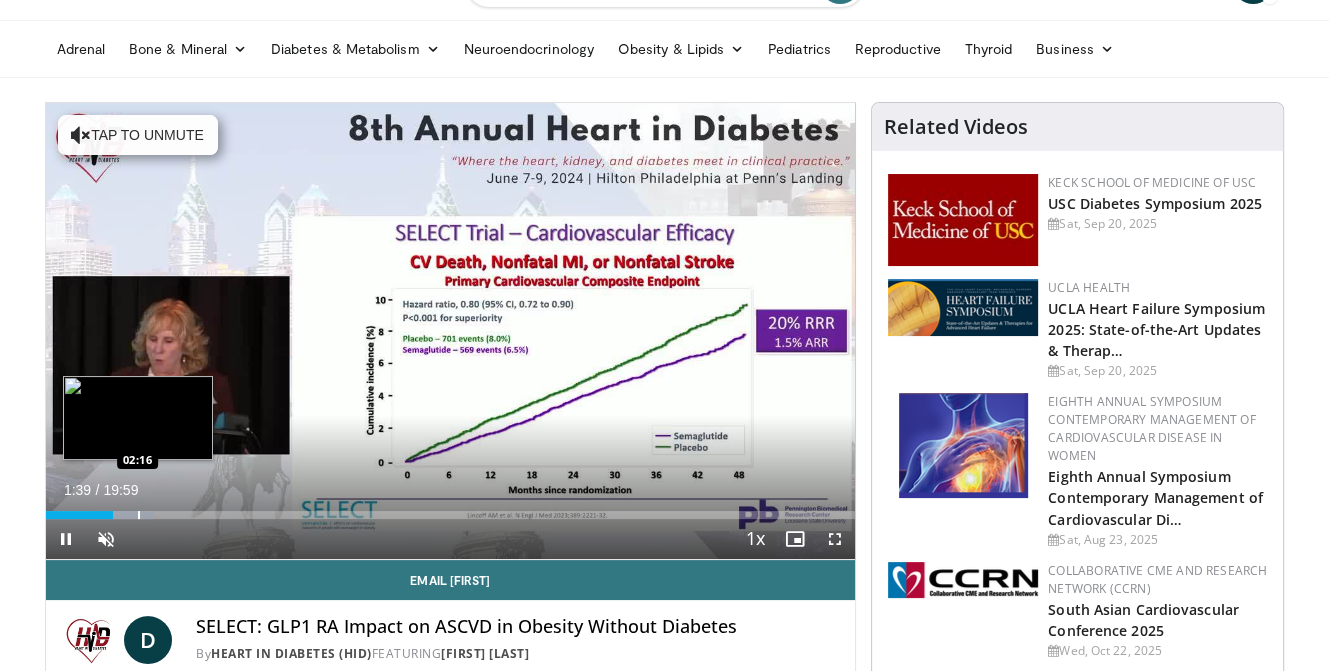 click on "10 seconds
Tap to unmute" at bounding box center (451, 331) 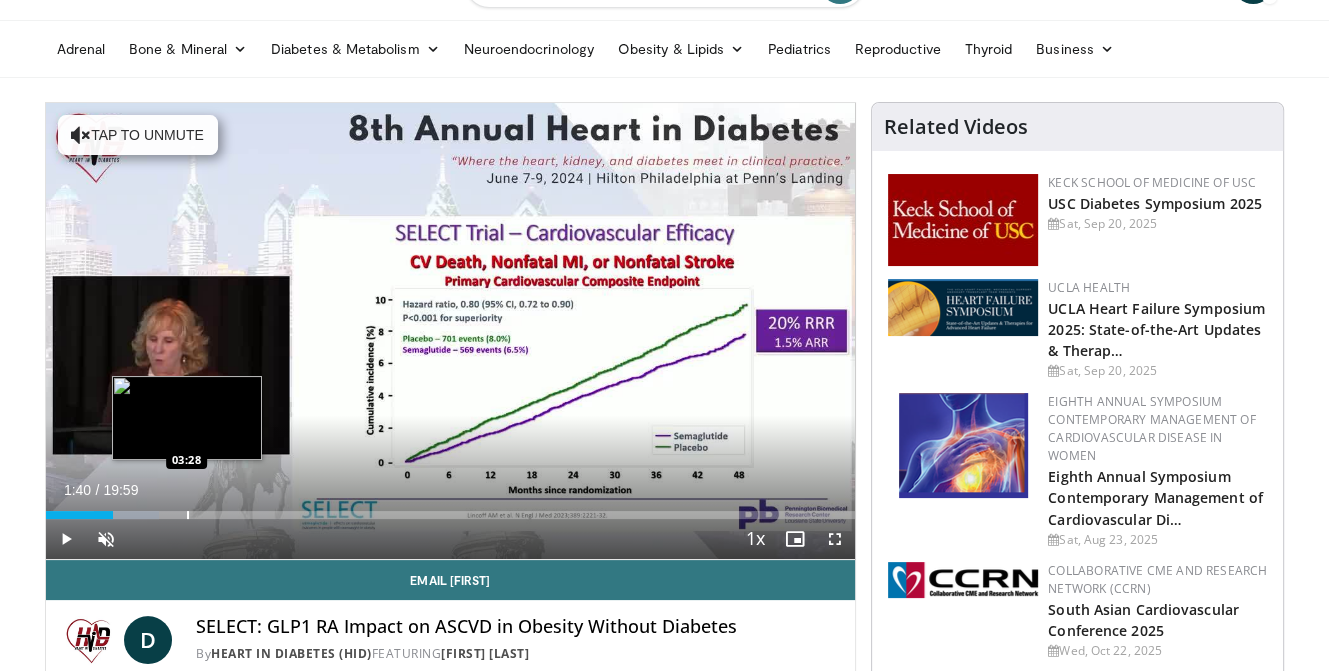 click at bounding box center [188, 515] 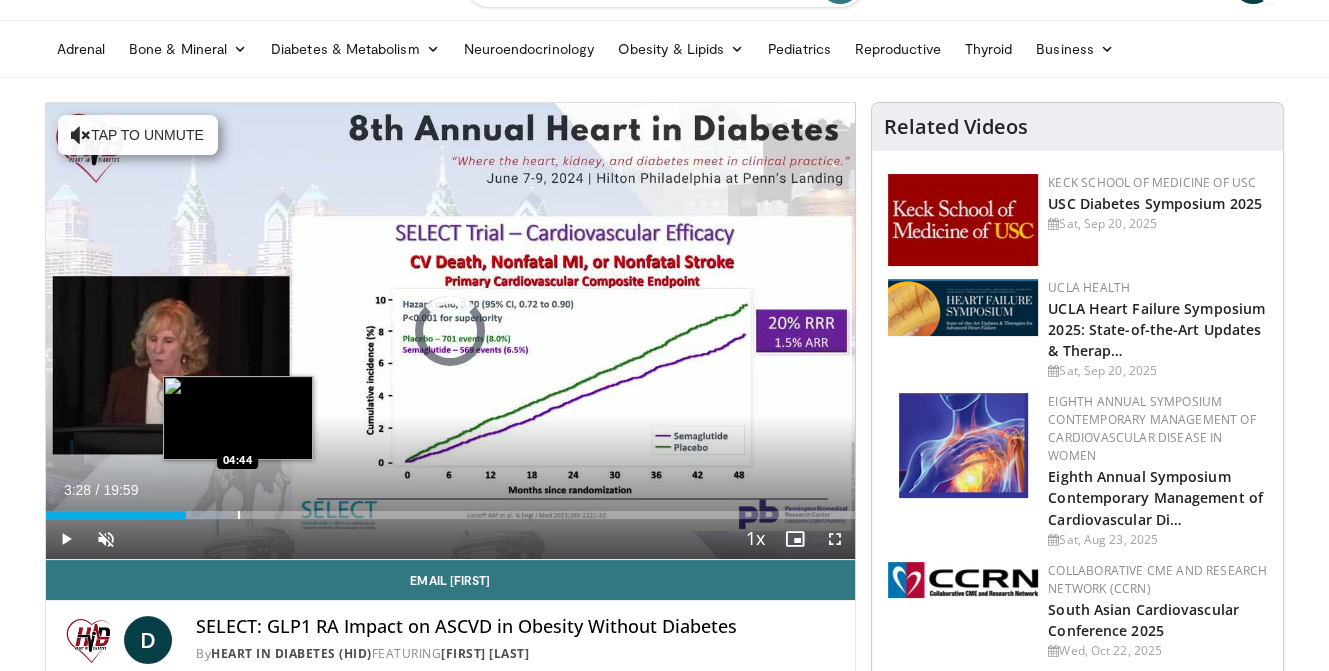 click at bounding box center (239, 515) 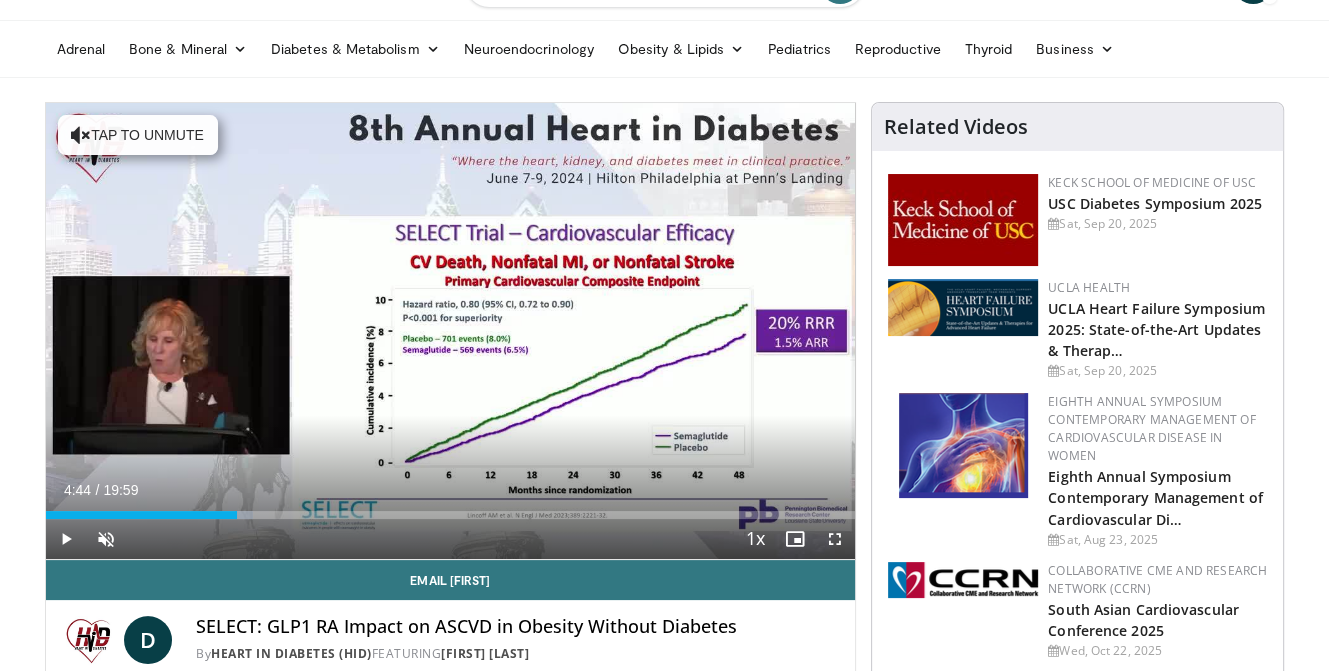 click on "Current Time  4:44 / Duration  19:59 Play Skip Backward Skip Forward Unmute Loaded :  25.64% 04:44 05:34 Stream Type  LIVE Seek to live, currently behind live LIVE   1x Playback Rate 0.5x 0.75x 1x , selected 1.25x 1.5x 1.75x 2x Chapters Chapters Descriptions descriptions off , selected Captions captions settings , opens captions settings dialog captions off , selected Audio Track en (Main) , selected Fullscreen Enable picture-in-picture mode" at bounding box center [451, 539] 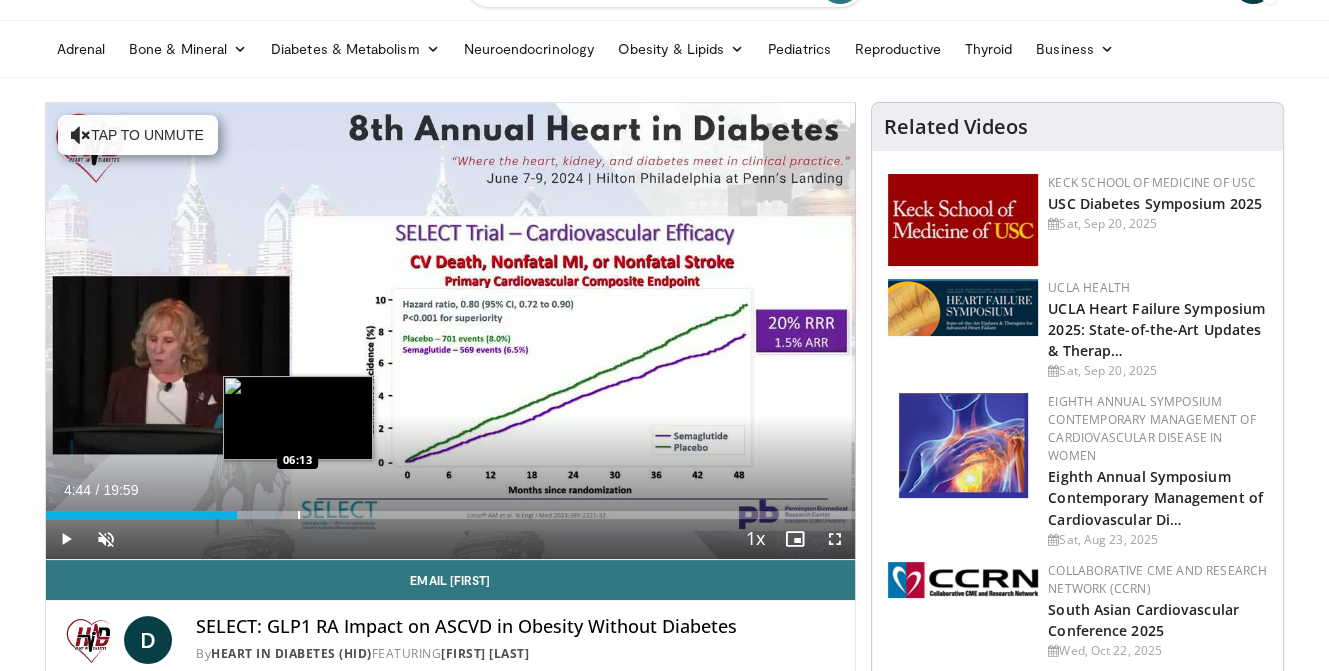 click at bounding box center [299, 515] 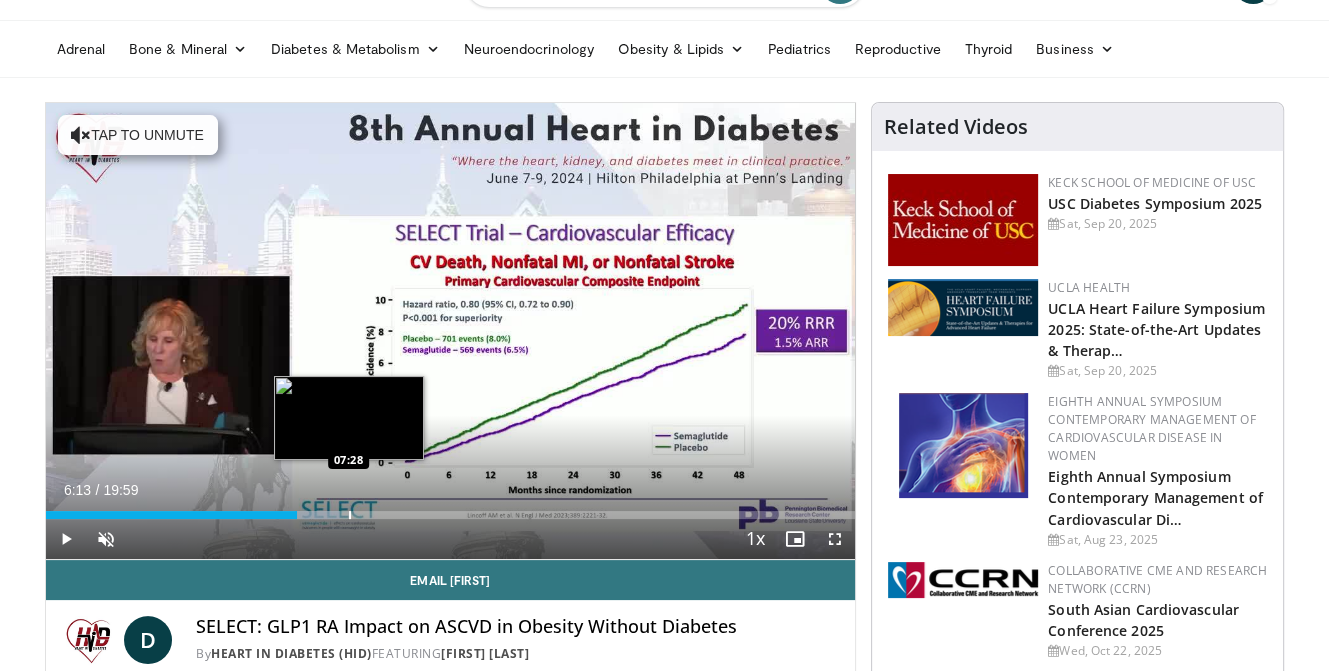 click at bounding box center (350, 515) 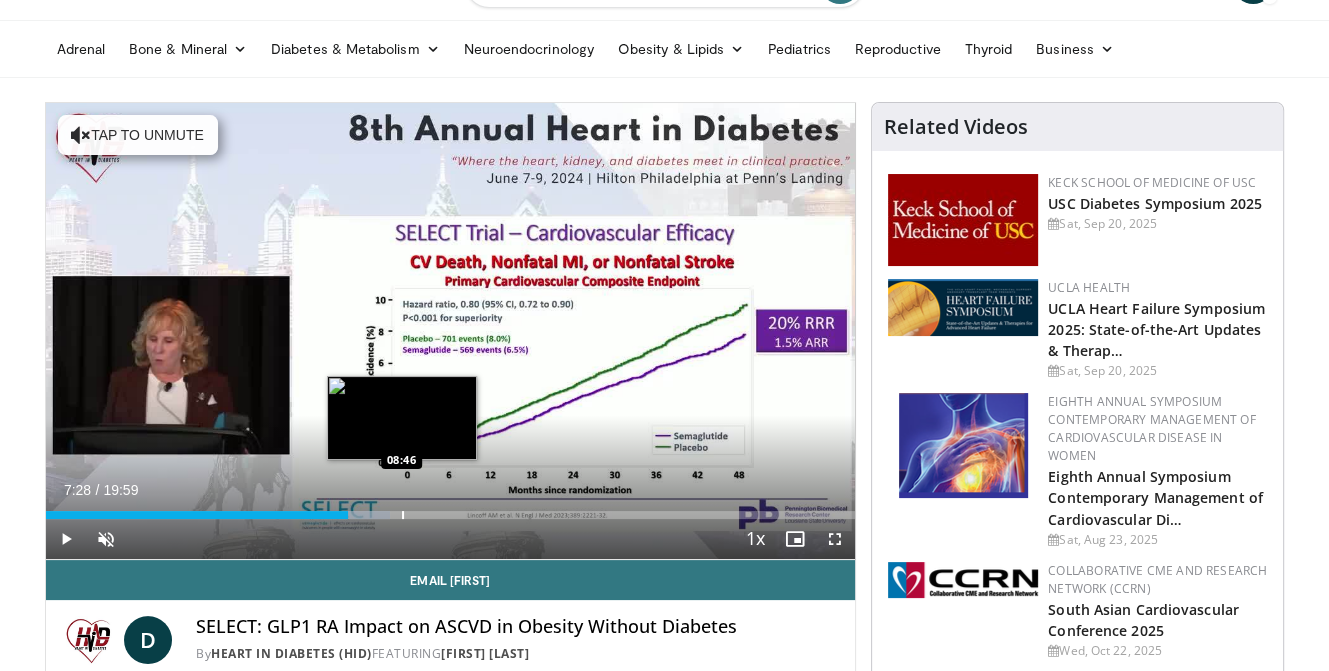 click on "Loaded :  42.54% 07:28 08:46" at bounding box center (451, 515) 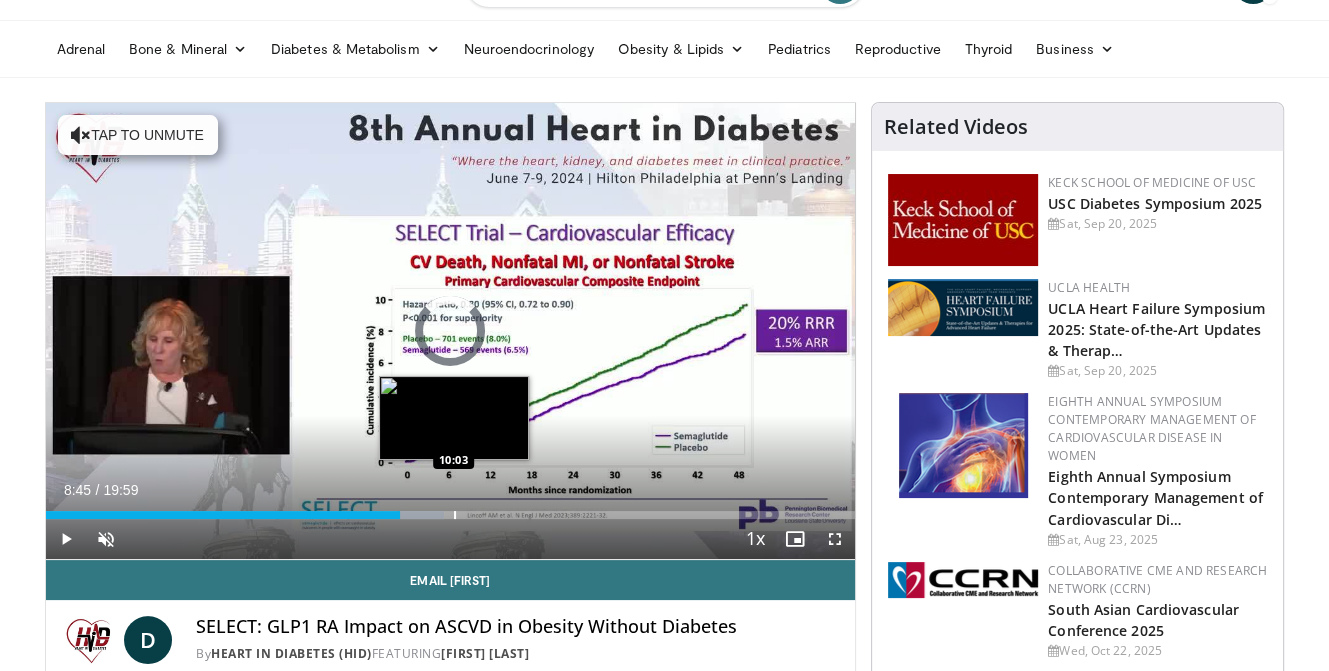 click at bounding box center (455, 515) 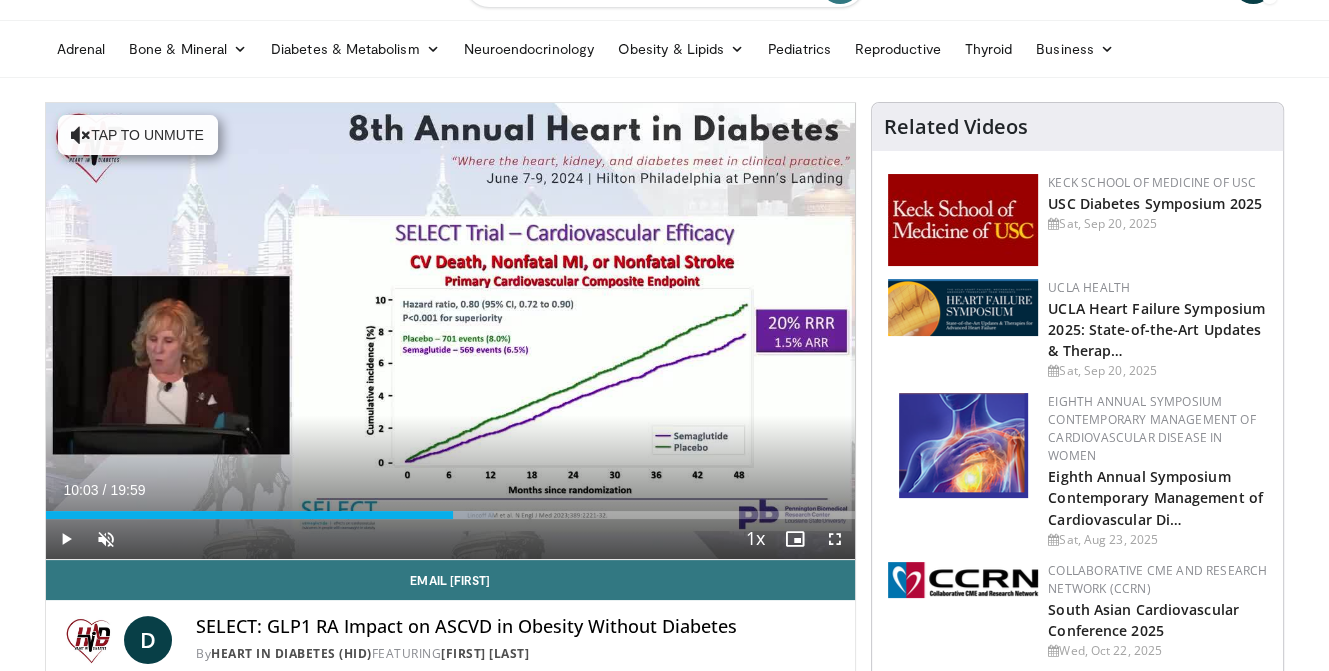 click on "Current Time  10:03 / Duration  19:59 Play Skip Backward Skip Forward Unmute Loaded :  55.43% 10:03 11:06 Stream Type  LIVE Seek to live, currently behind live LIVE   1x Playback Rate 0.5x 0.75x 1x , selected 1.25x 1.5x 1.75x 2x Chapters Chapters Descriptions descriptions off , selected Captions captions settings , opens captions settings dialog captions off , selected Audio Track en (Main) , selected Fullscreen Enable picture-in-picture mode" at bounding box center (451, 539) 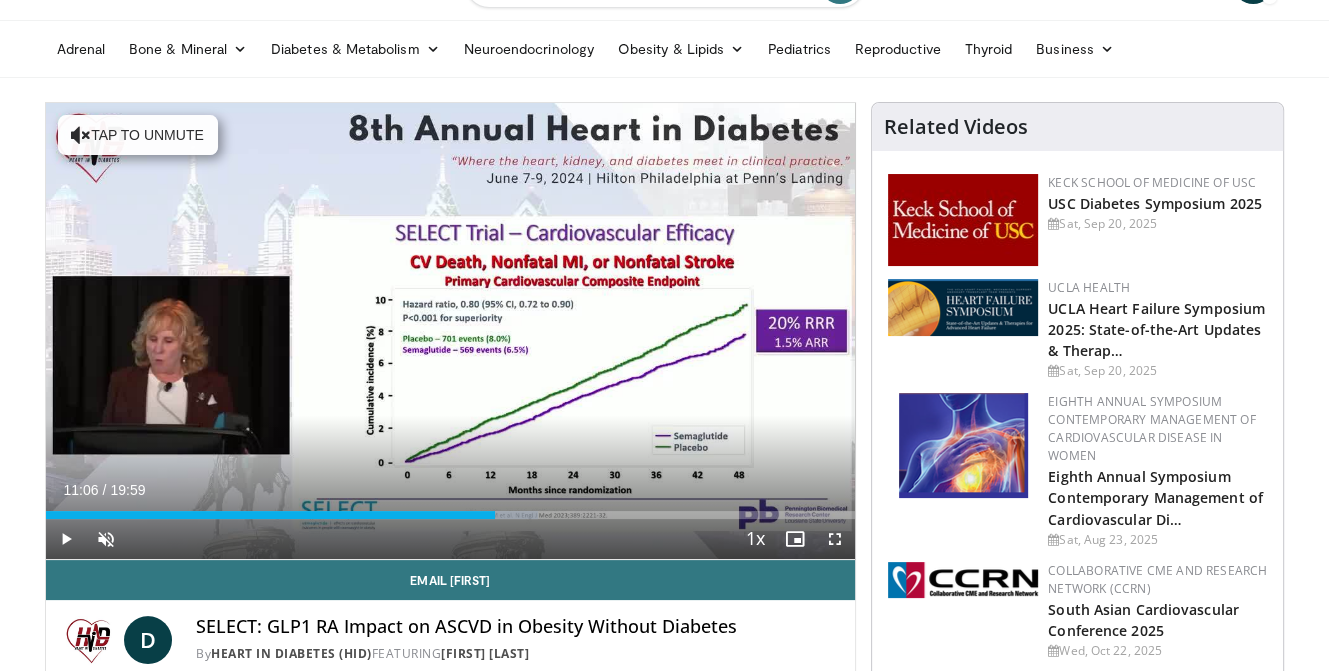 click at bounding box center [0, 0] 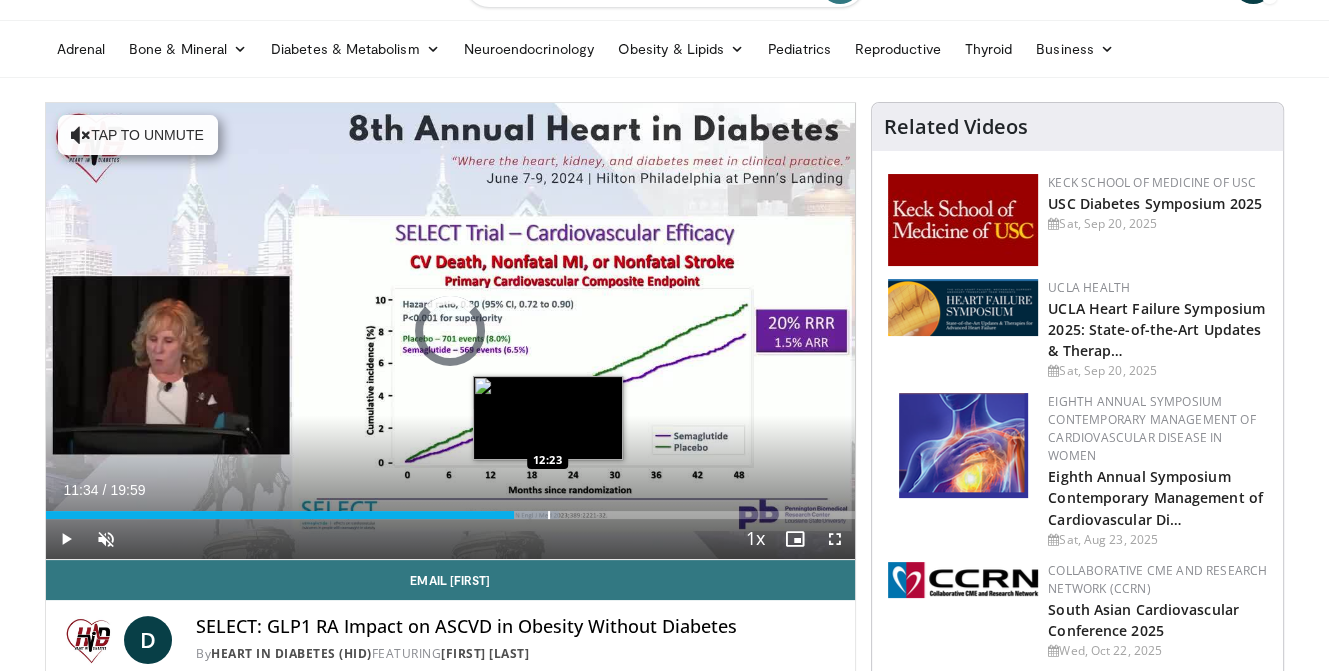 click at bounding box center (549, 515) 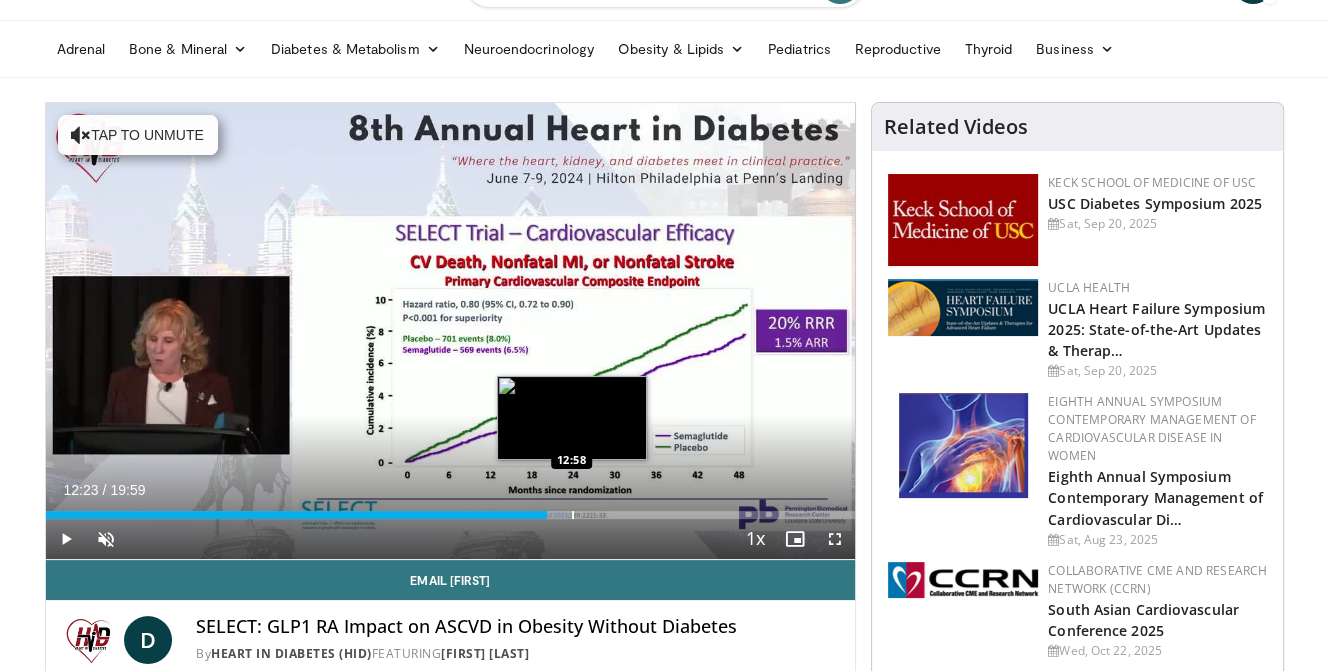 click at bounding box center [573, 515] 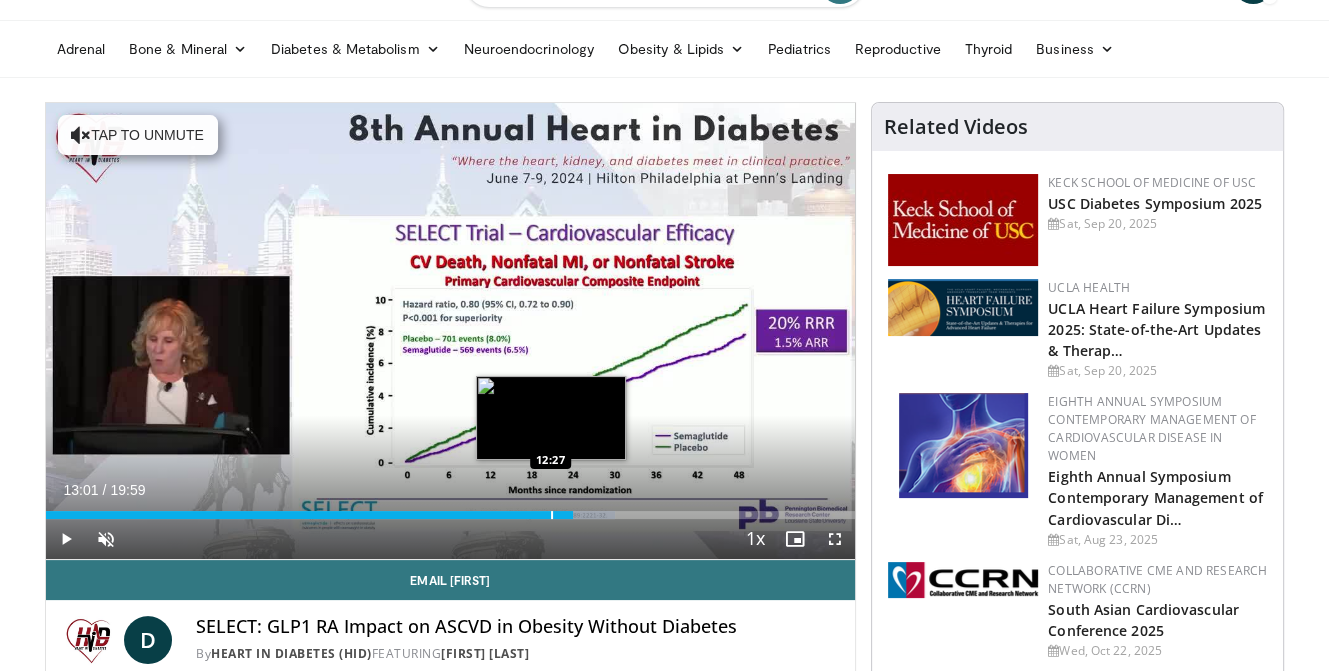 click at bounding box center [552, 515] 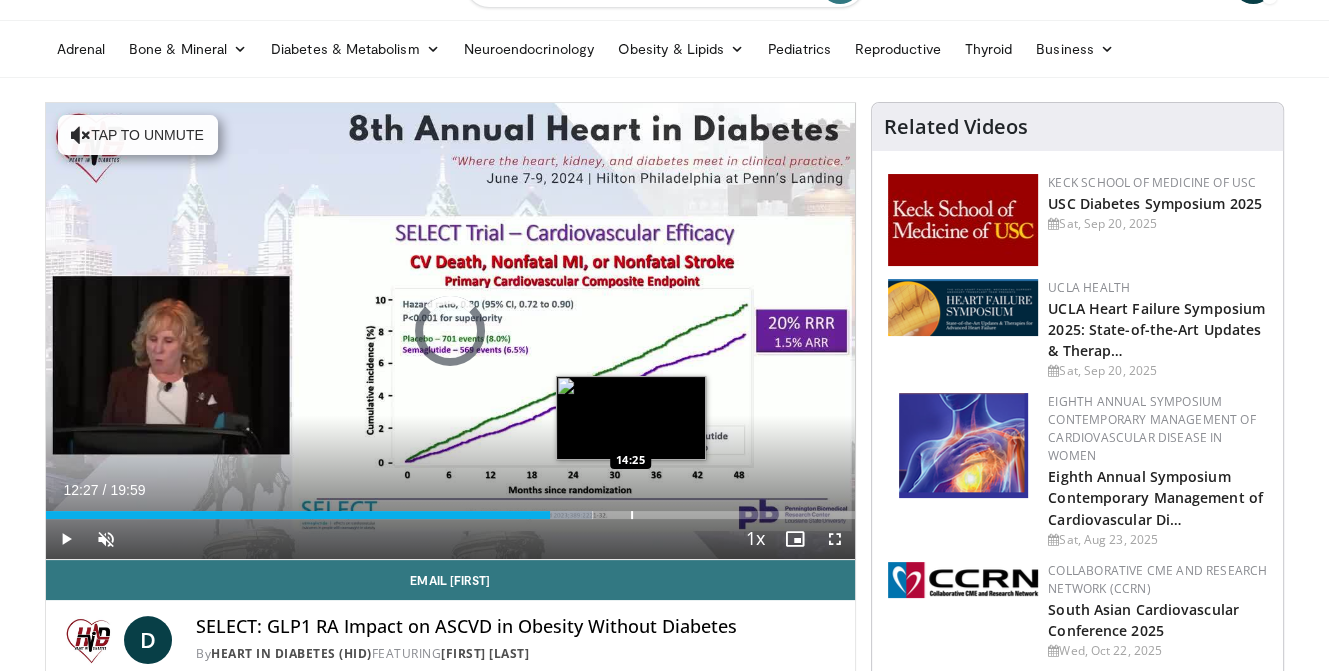 click at bounding box center [632, 515] 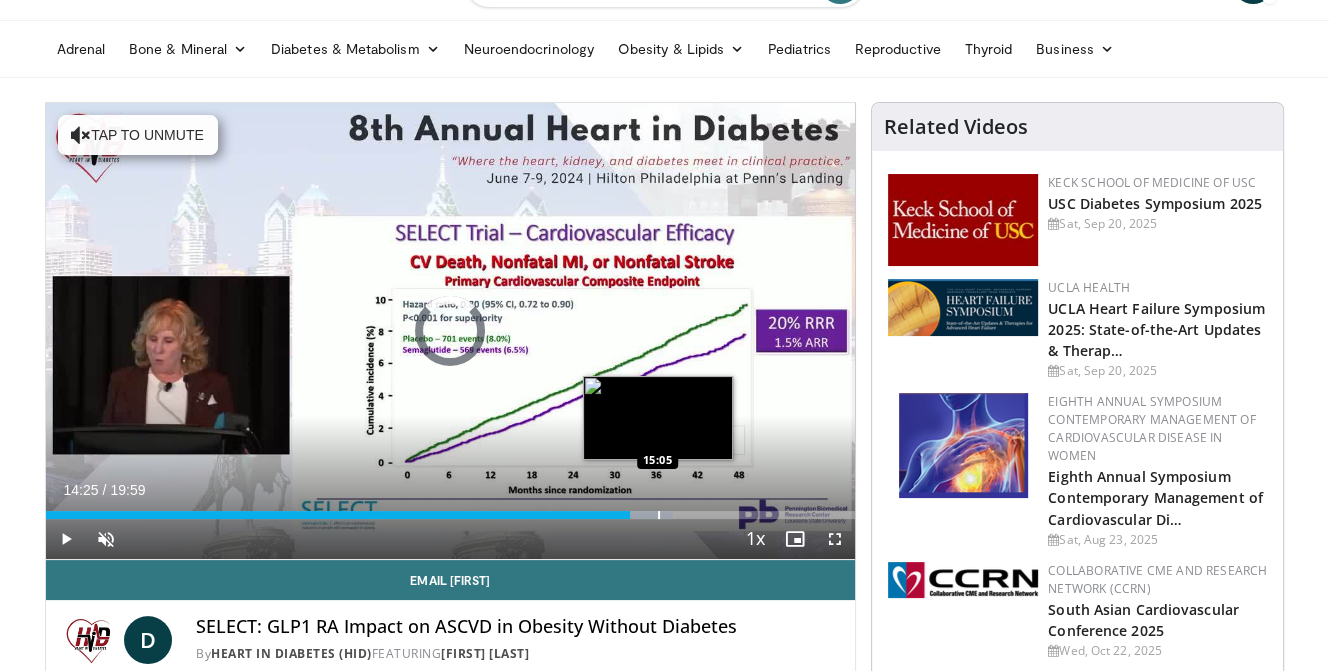 click at bounding box center (659, 515) 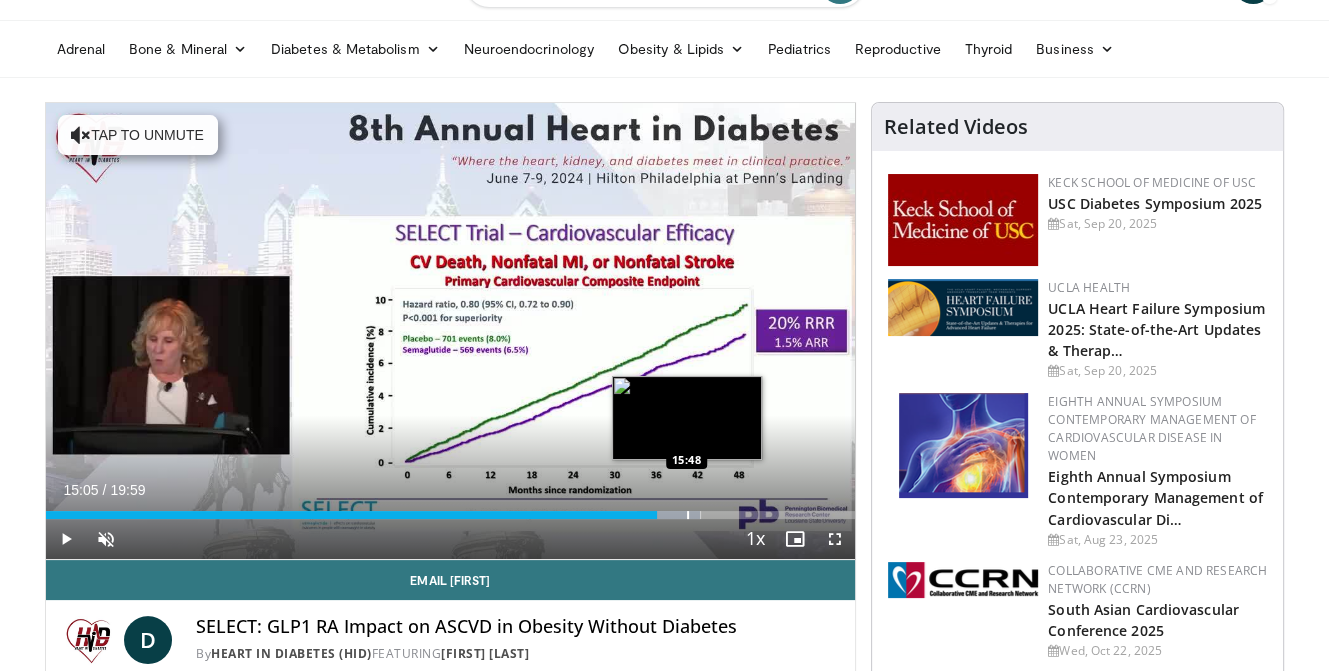 click at bounding box center (688, 515) 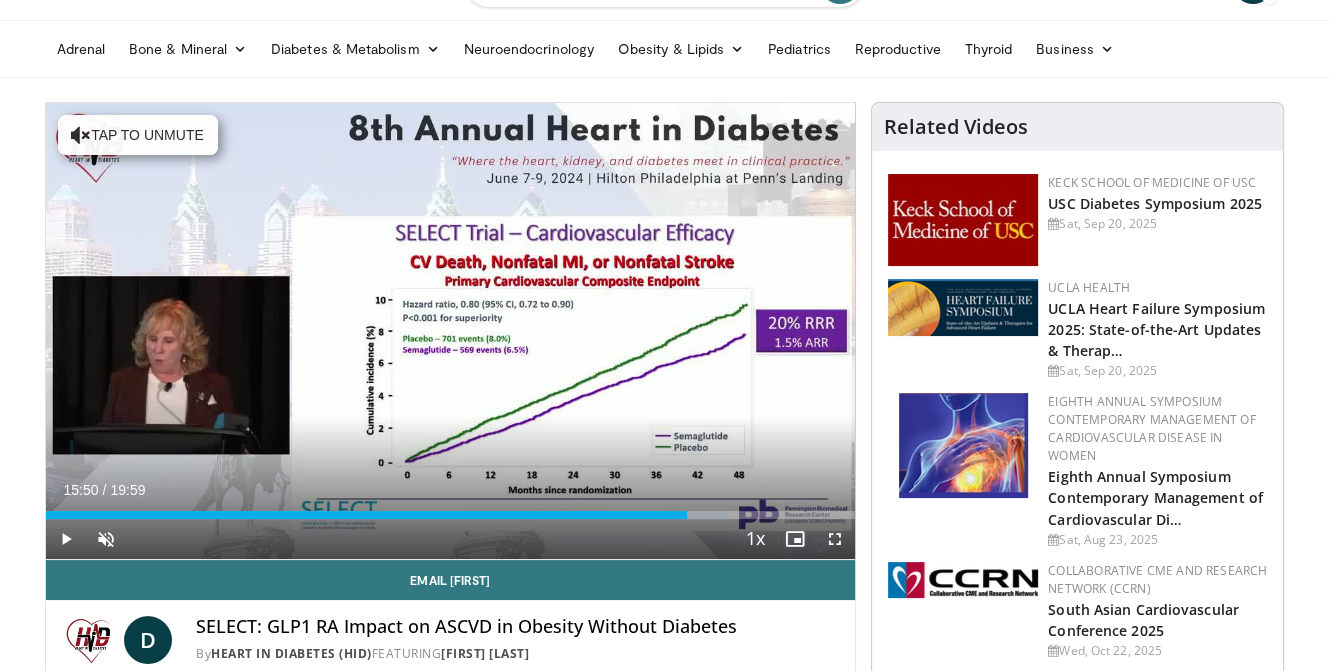 click on "Current Time  15:50 / Duration  19:59 Play Skip Backward Skip Forward Unmute Loaded :  84.38% 15:50 16:33 Stream Type  LIVE Seek to live, currently behind live LIVE   1x Playback Rate 0.5x 0.75x 1x , selected 1.25x 1.5x 1.75x 2x Chapters Chapters Descriptions descriptions off , selected Captions captions settings , opens captions settings dialog captions off , selected Audio Track en (Main) , selected Fullscreen Enable picture-in-picture mode" at bounding box center [451, 539] 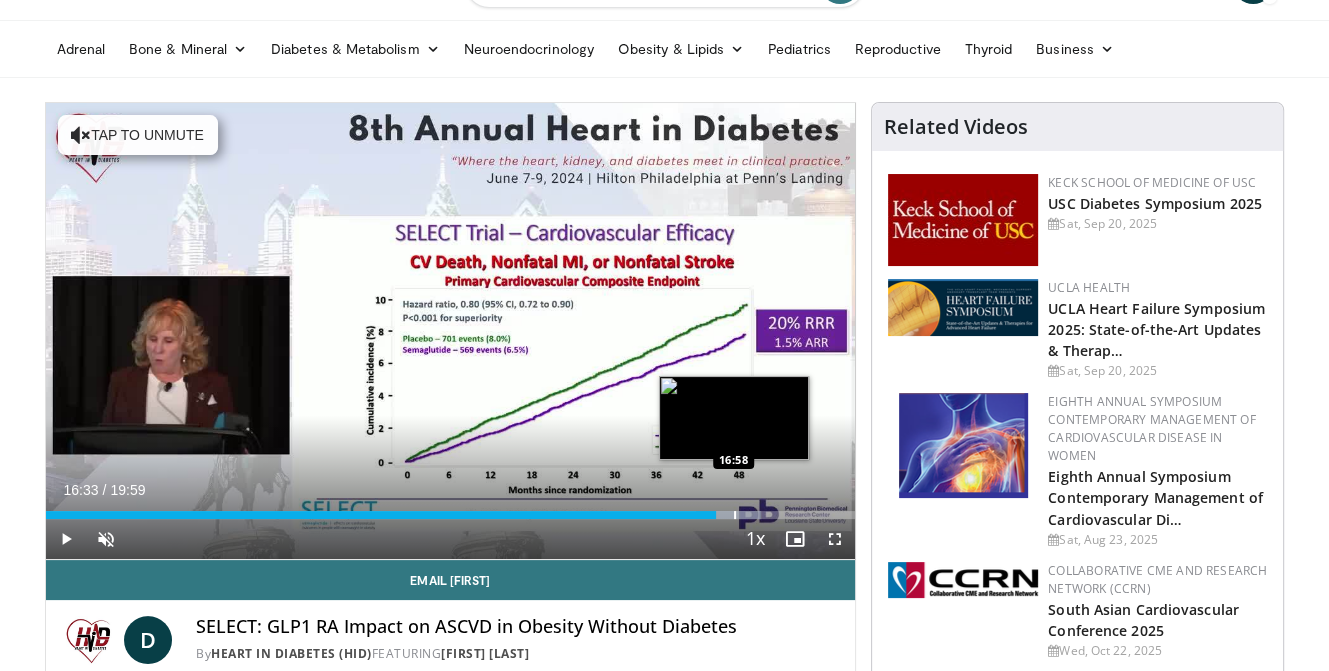 click at bounding box center [735, 515] 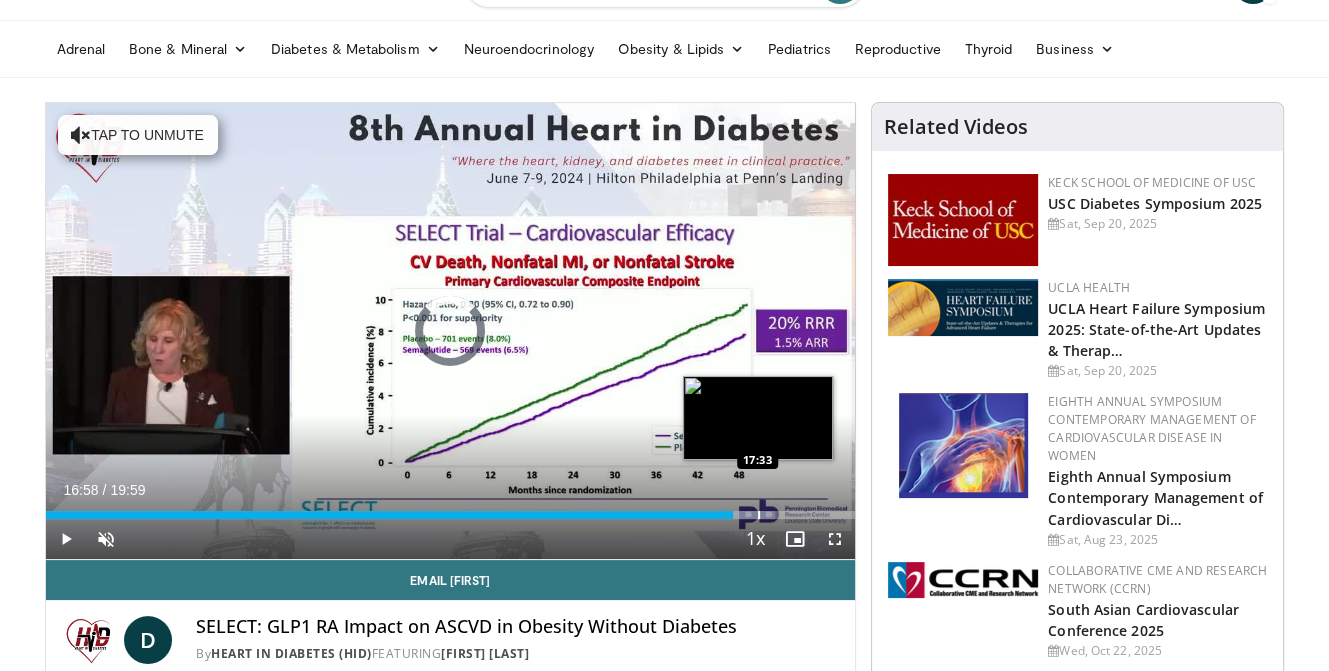 click at bounding box center (759, 515) 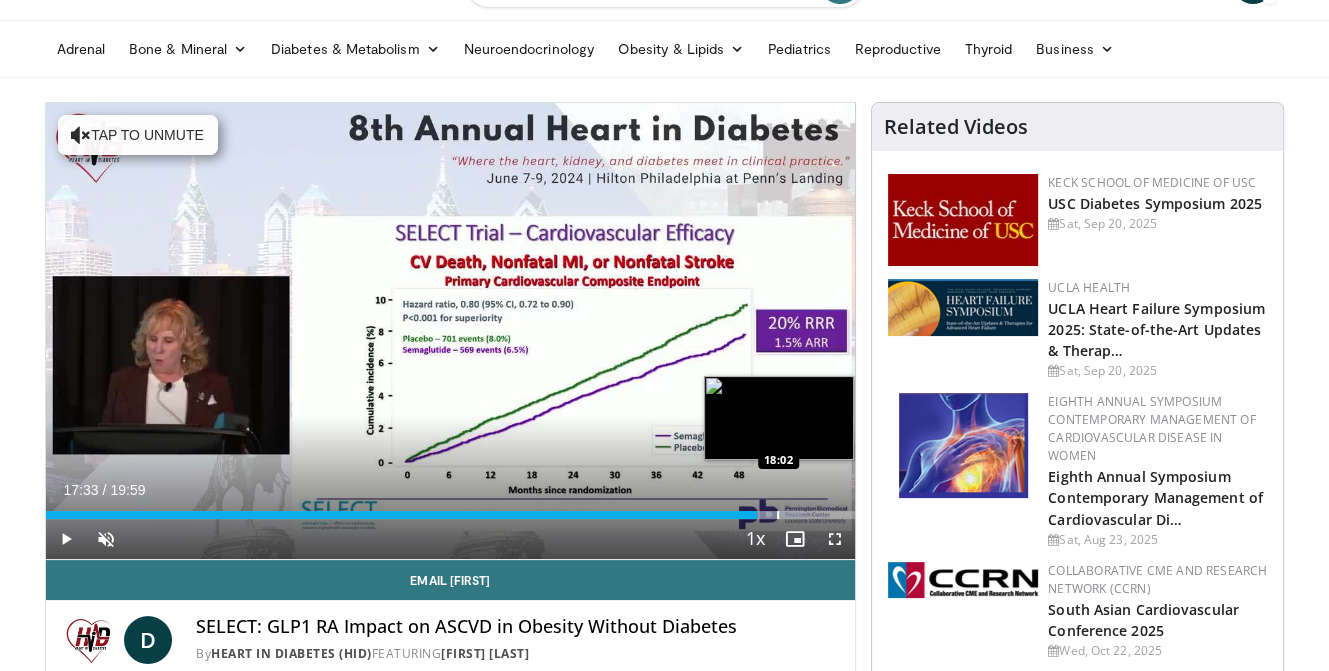 click at bounding box center [778, 515] 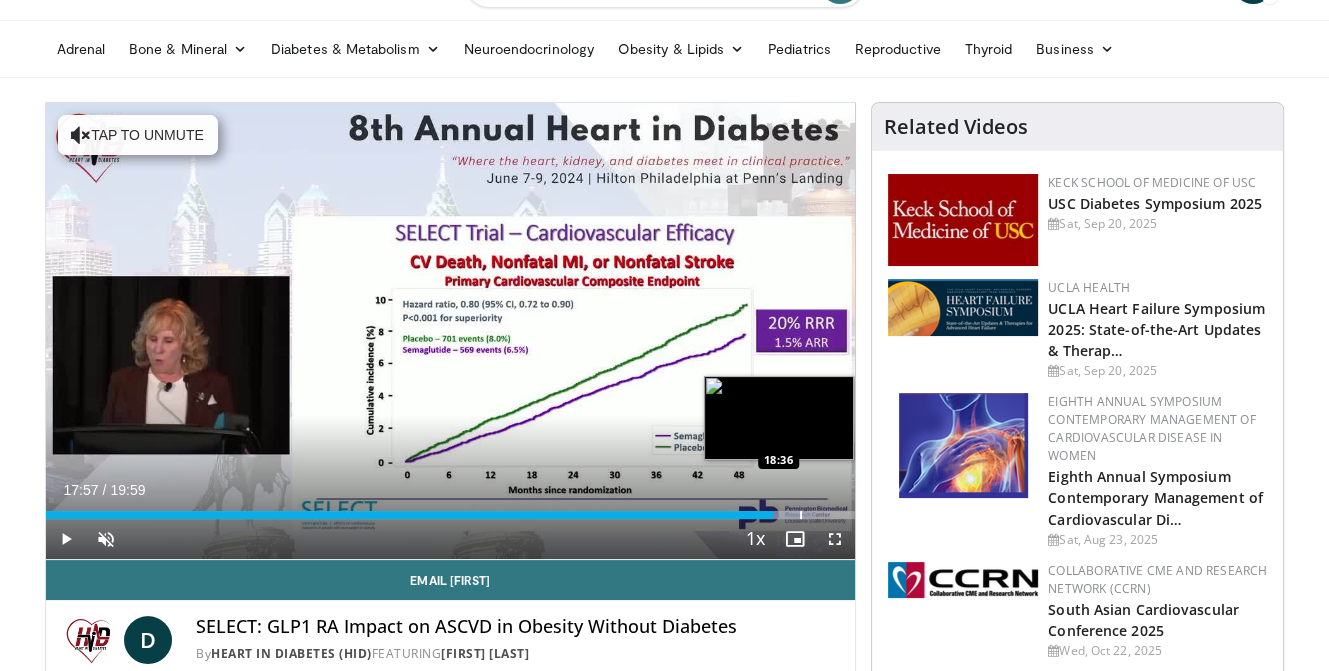 click at bounding box center [801, 515] 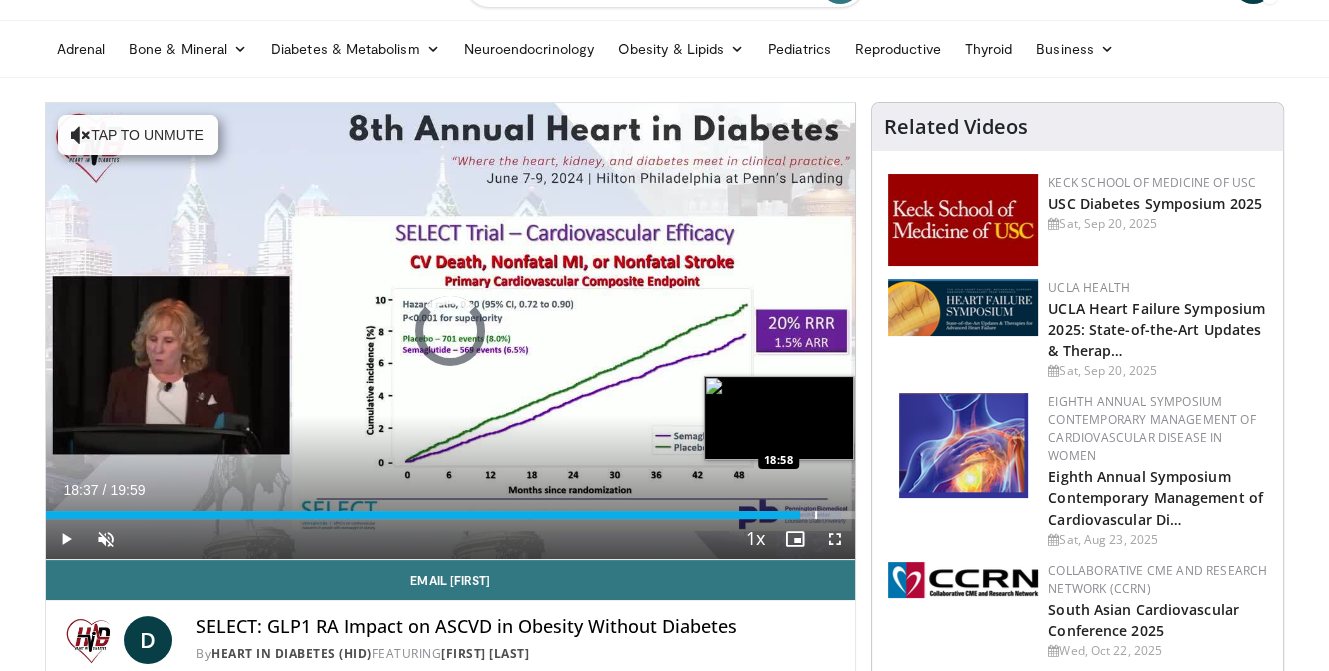click at bounding box center [816, 515] 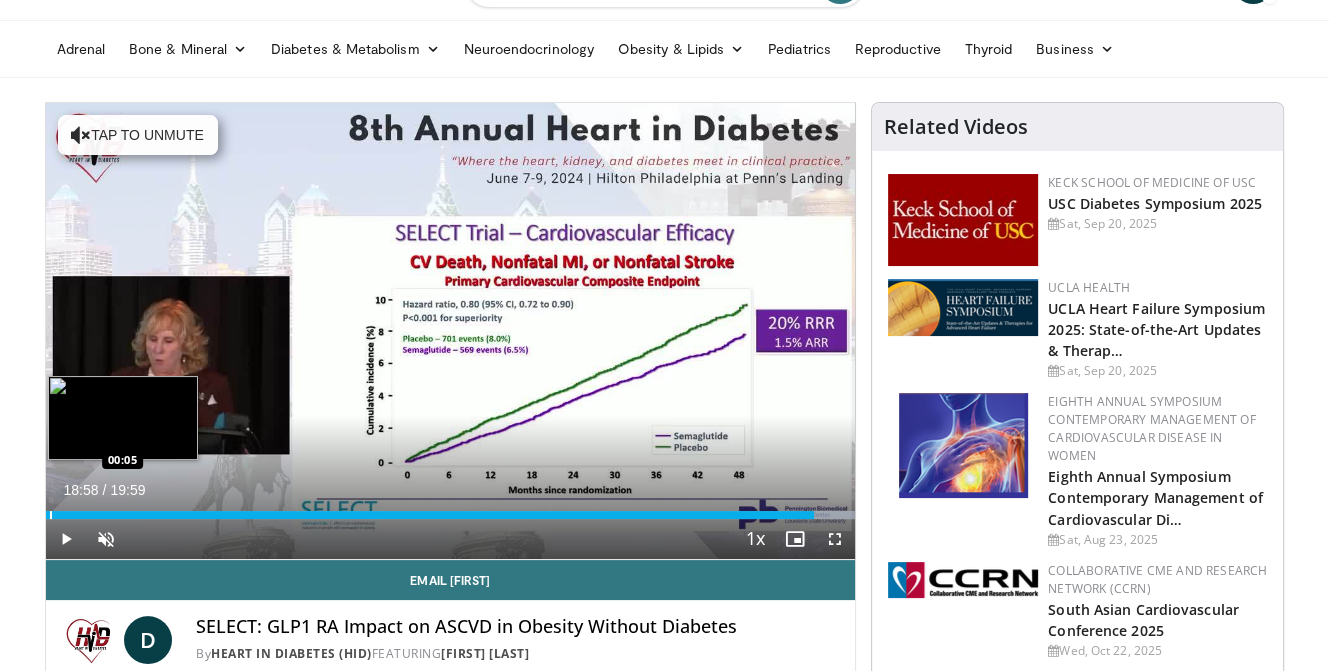 click at bounding box center (51, 515) 